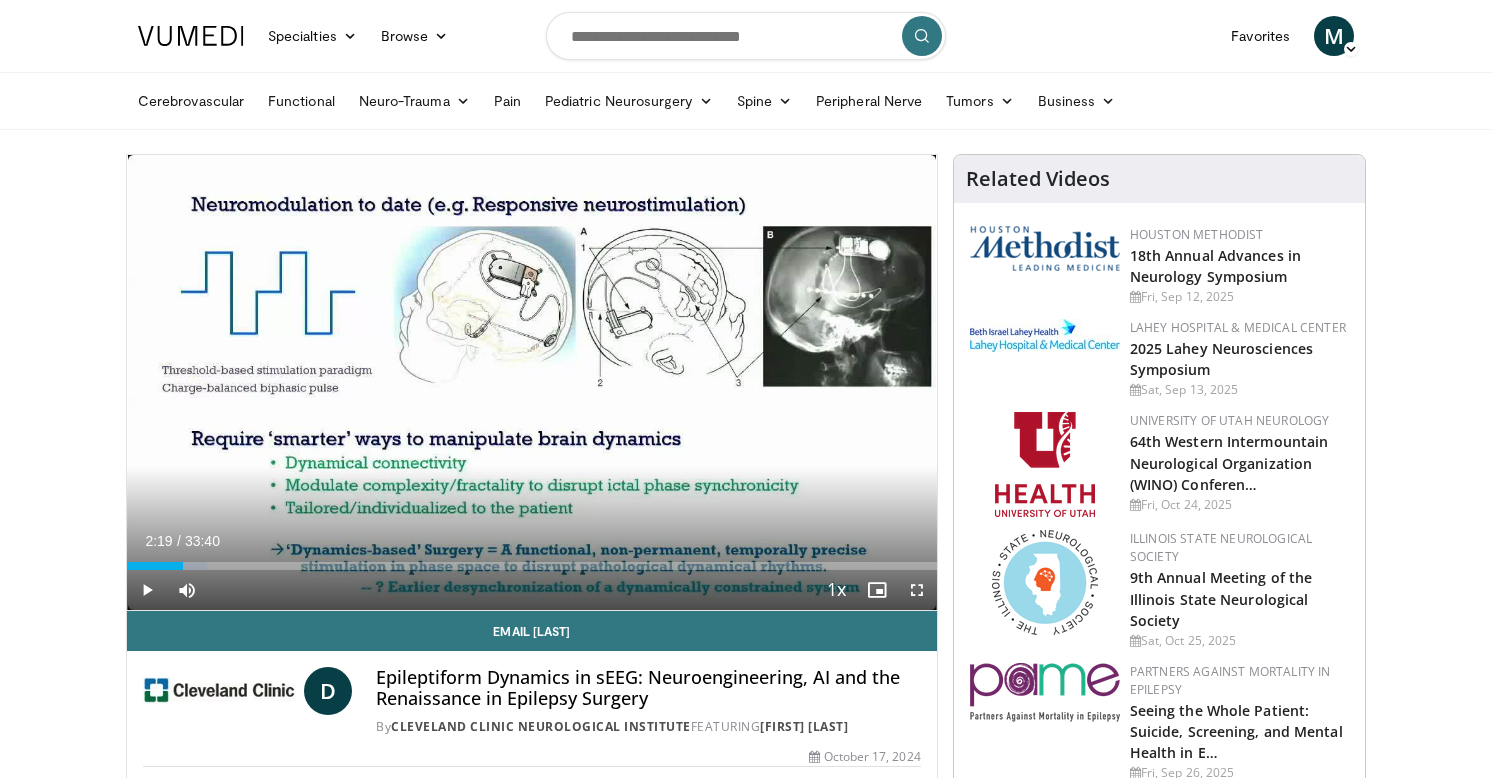 scroll, scrollTop: 0, scrollLeft: 0, axis: both 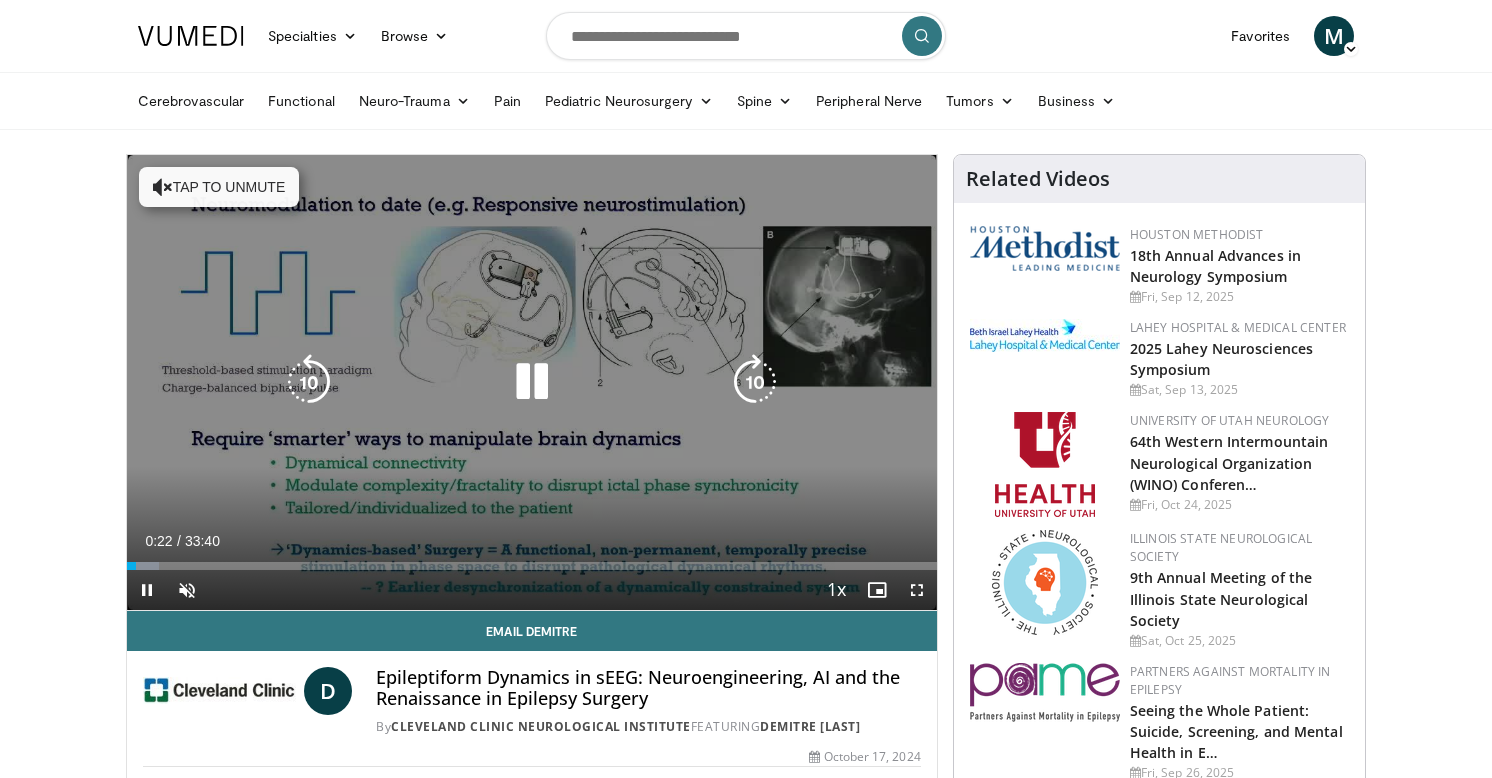 click on "Tap to unmute" at bounding box center (219, 187) 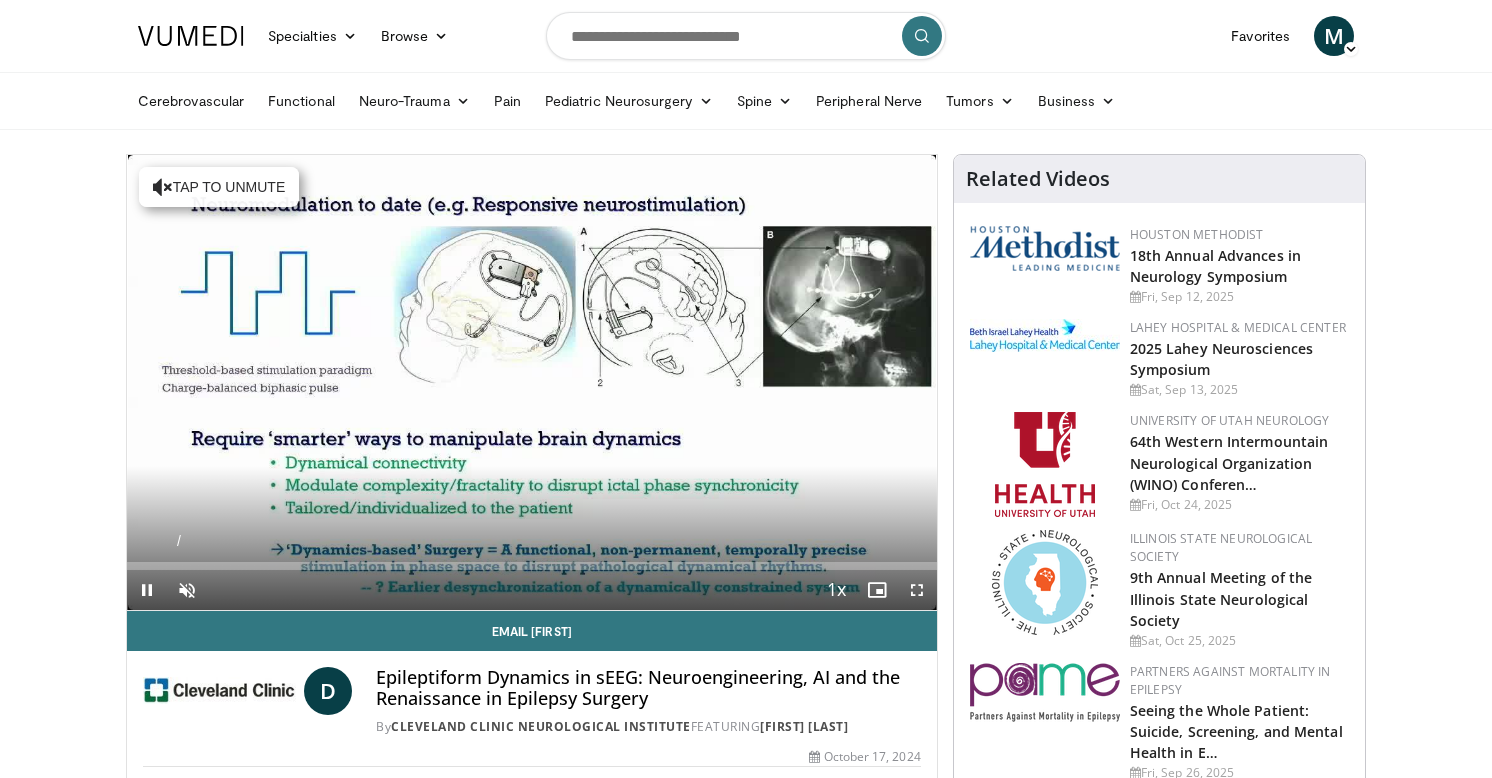 scroll, scrollTop: 0, scrollLeft: 0, axis: both 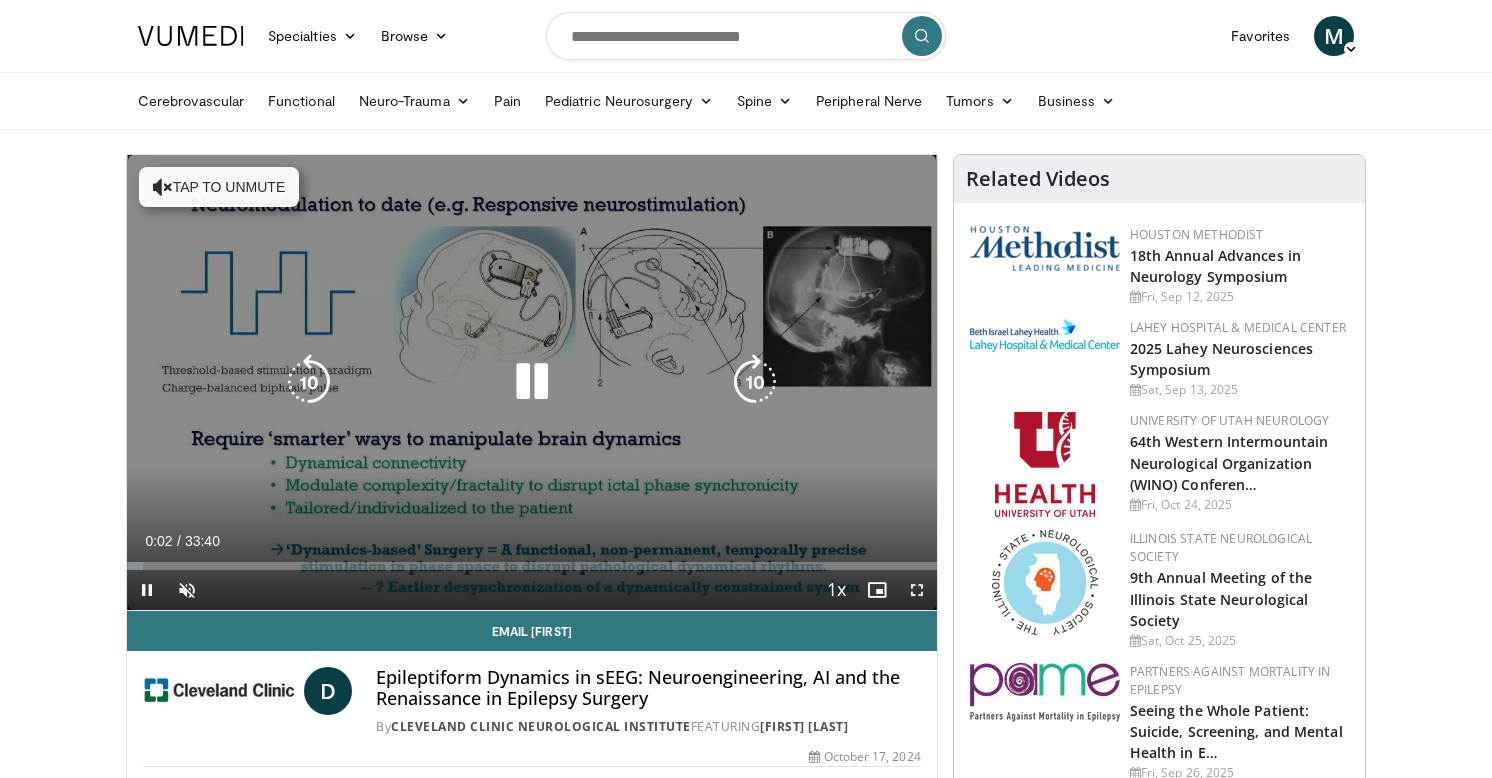 click on "Tap to unmute" at bounding box center (219, 187) 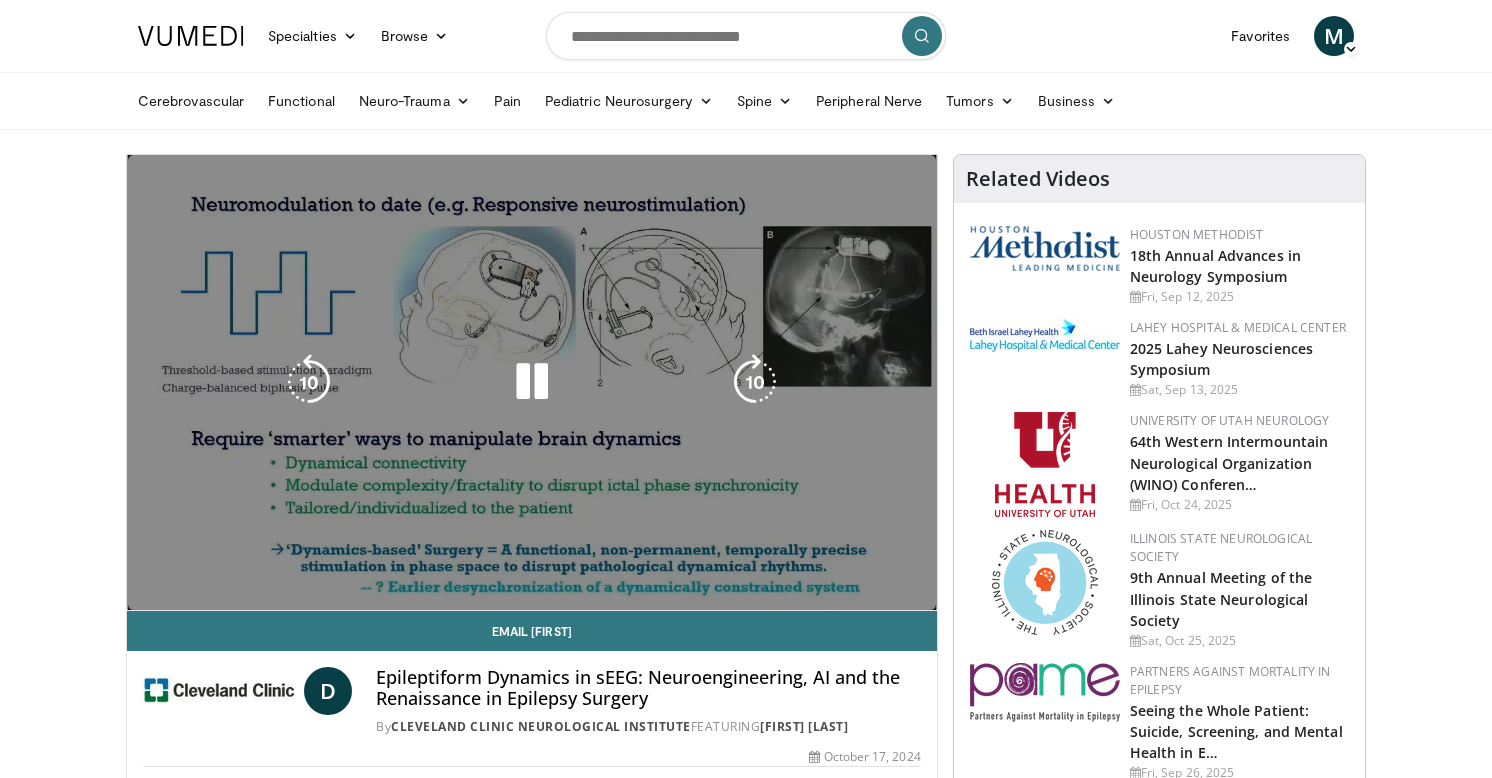 click on "10 seconds
Tap to unmute" at bounding box center (532, 382) 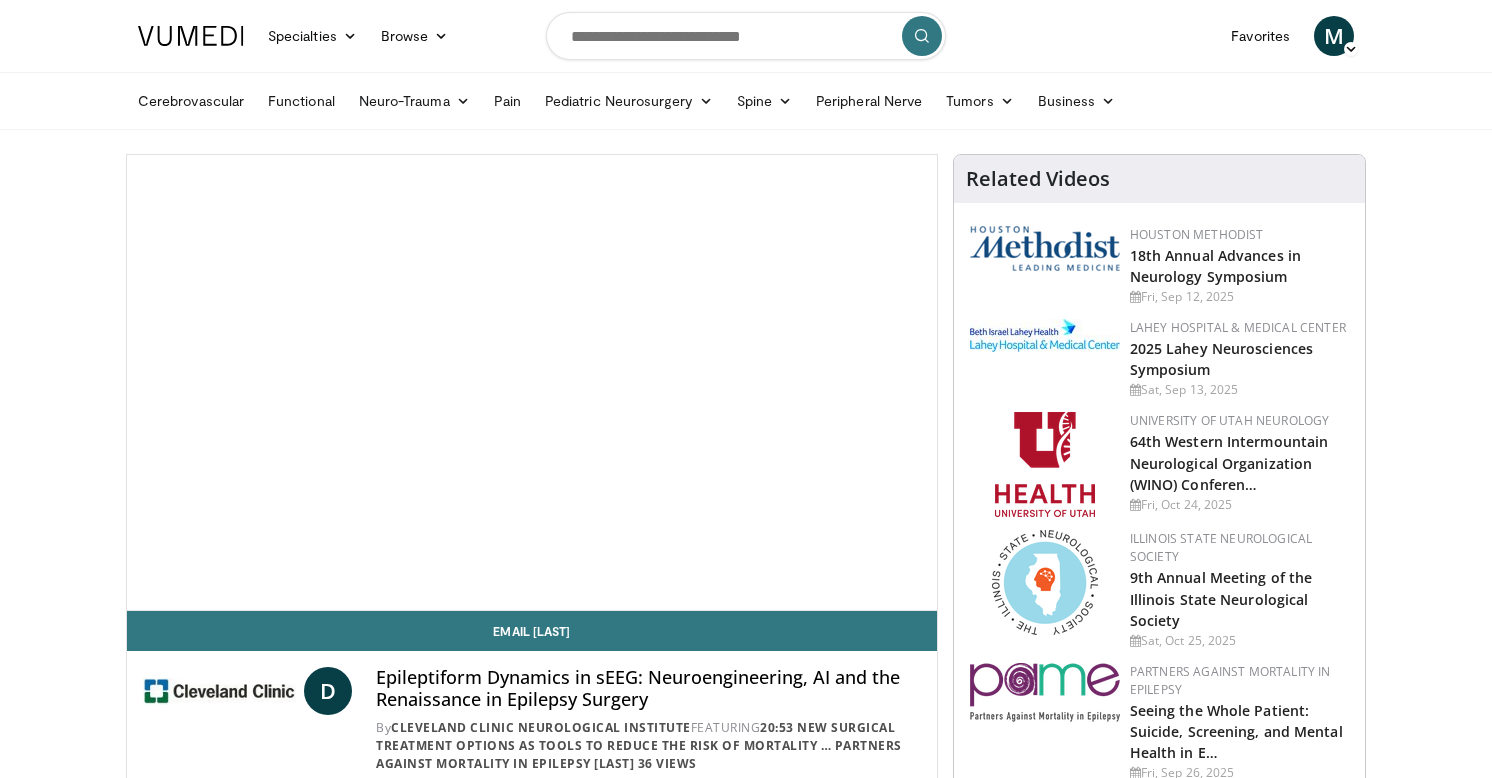 scroll, scrollTop: 0, scrollLeft: 0, axis: both 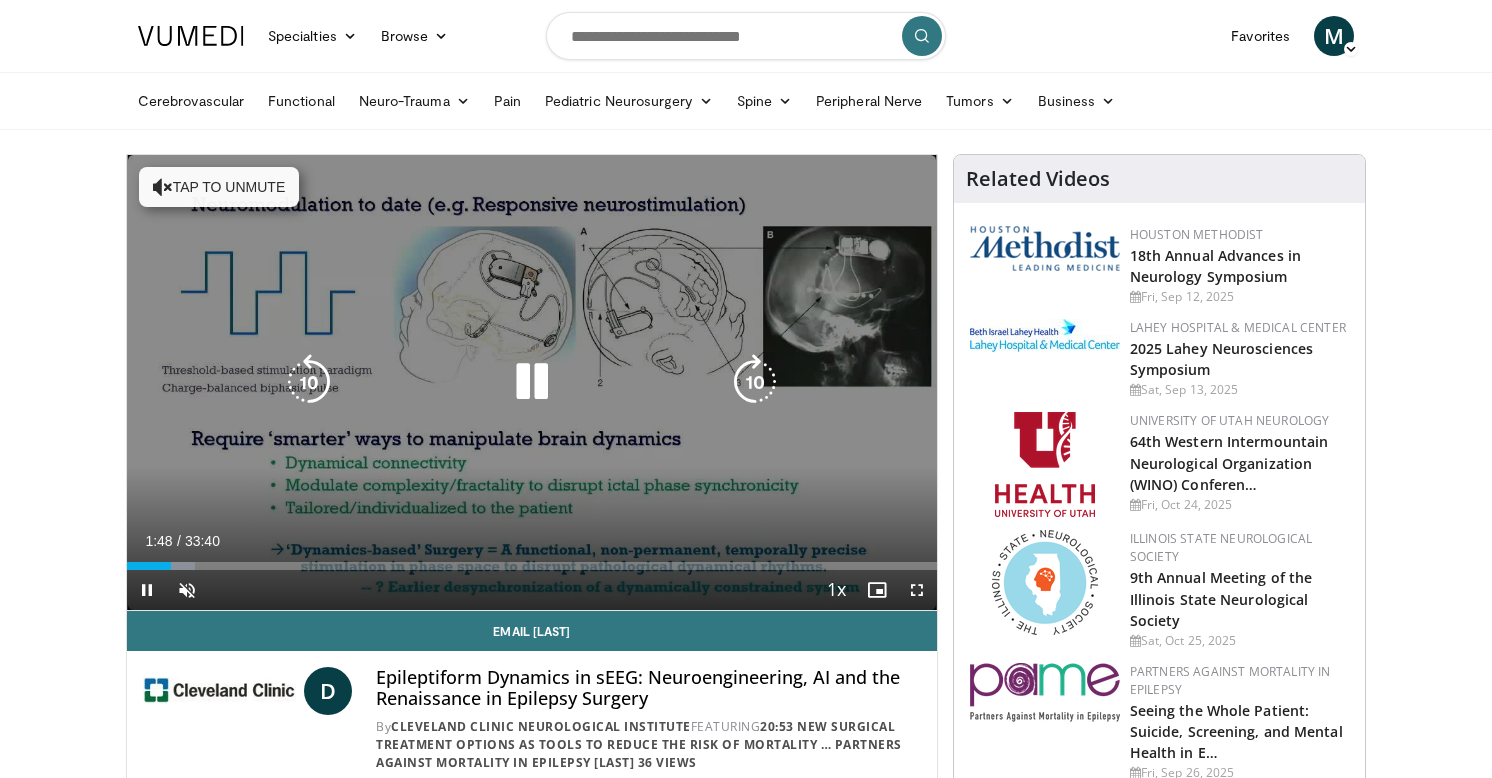 click on "10 seconds
Tap to unmute" at bounding box center (532, 382) 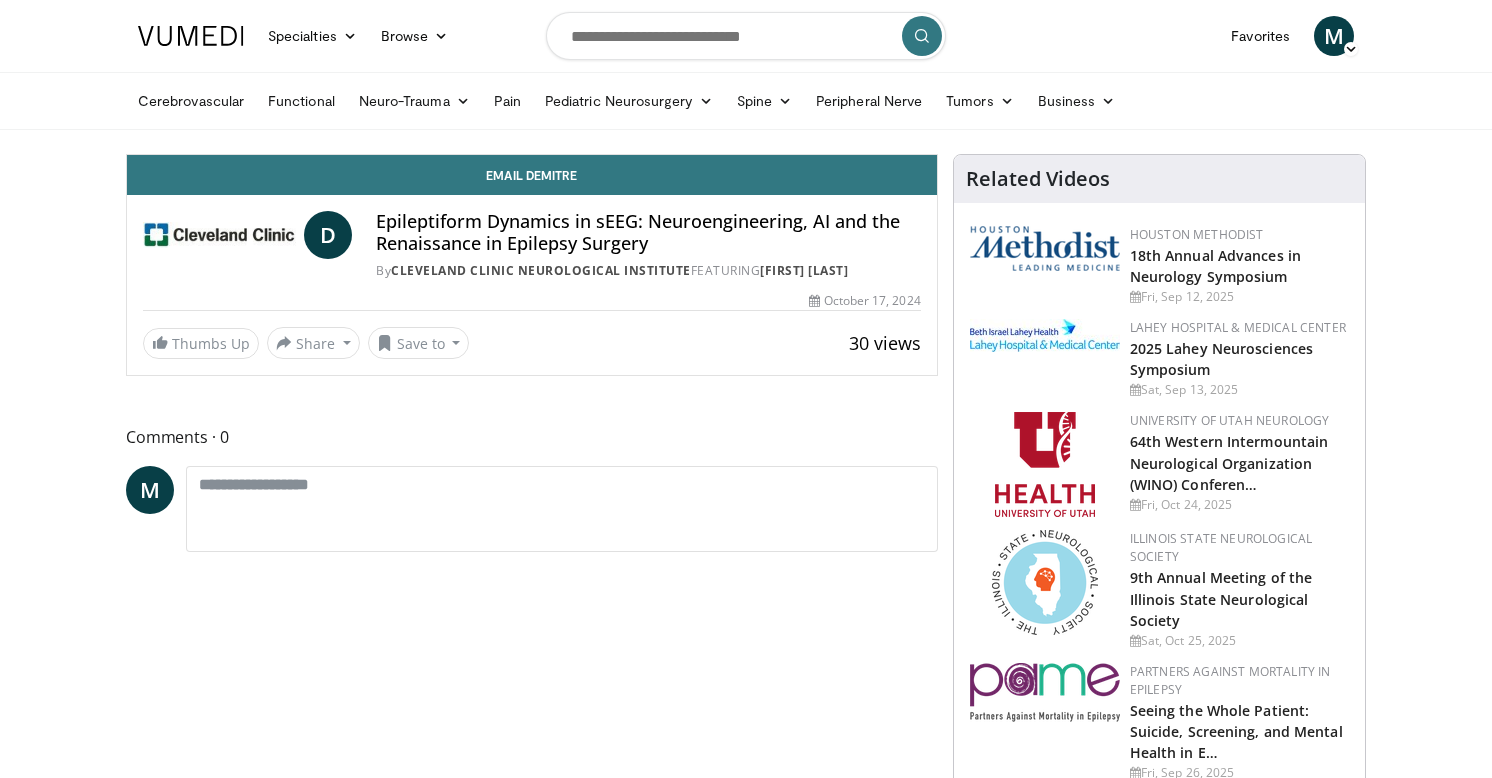 scroll, scrollTop: 0, scrollLeft: 0, axis: both 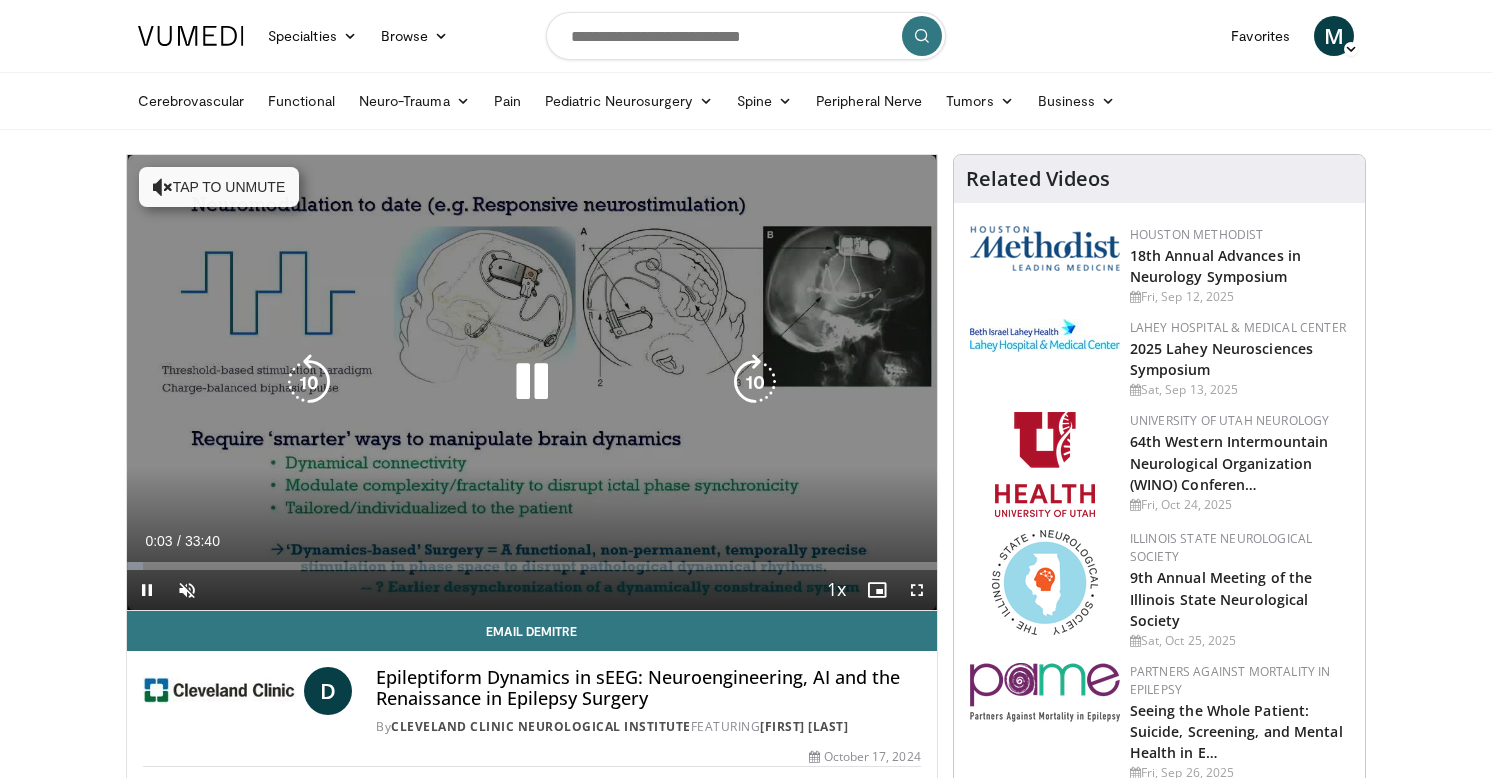 click on "Tap to unmute" at bounding box center [219, 187] 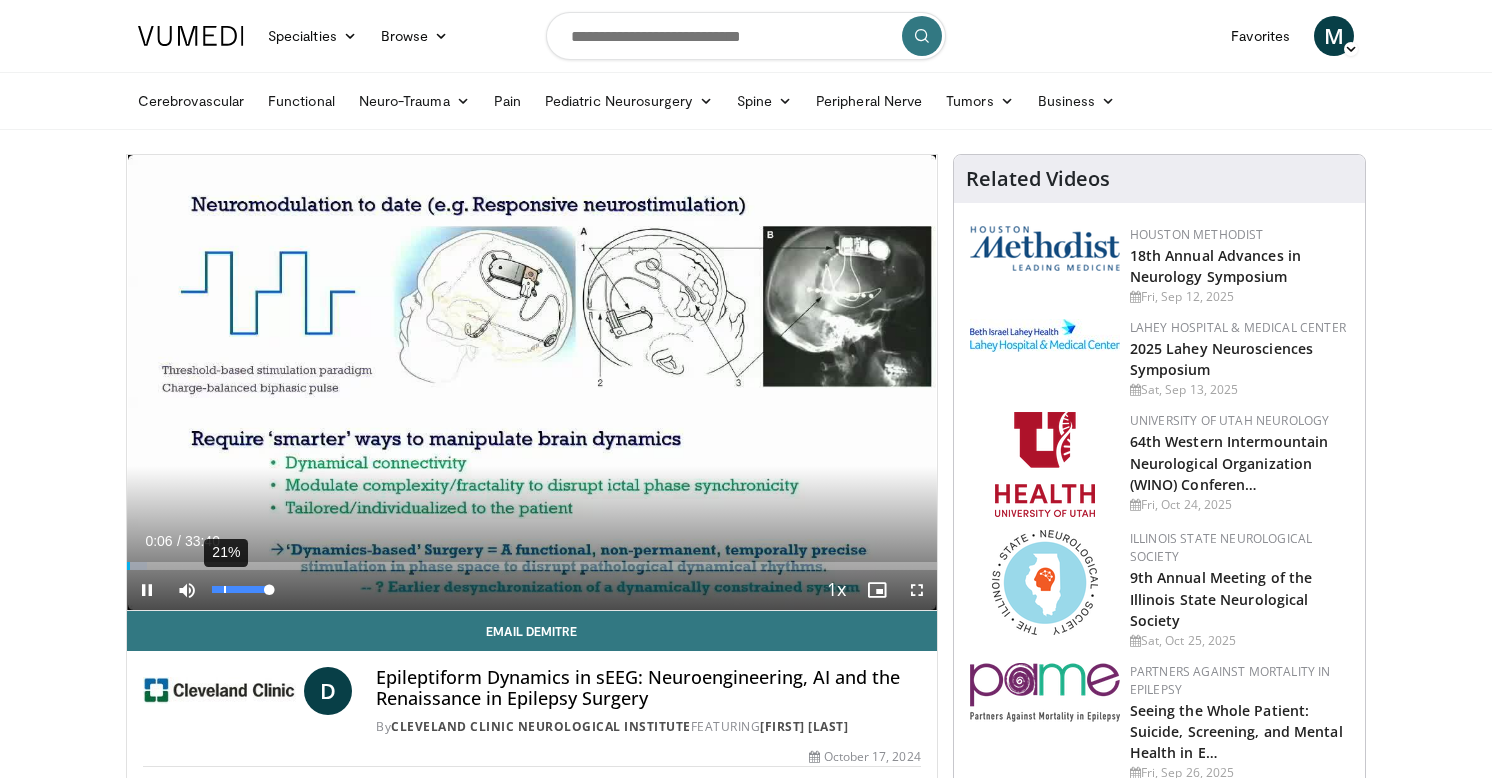 click on "21%" at bounding box center (225, 589) 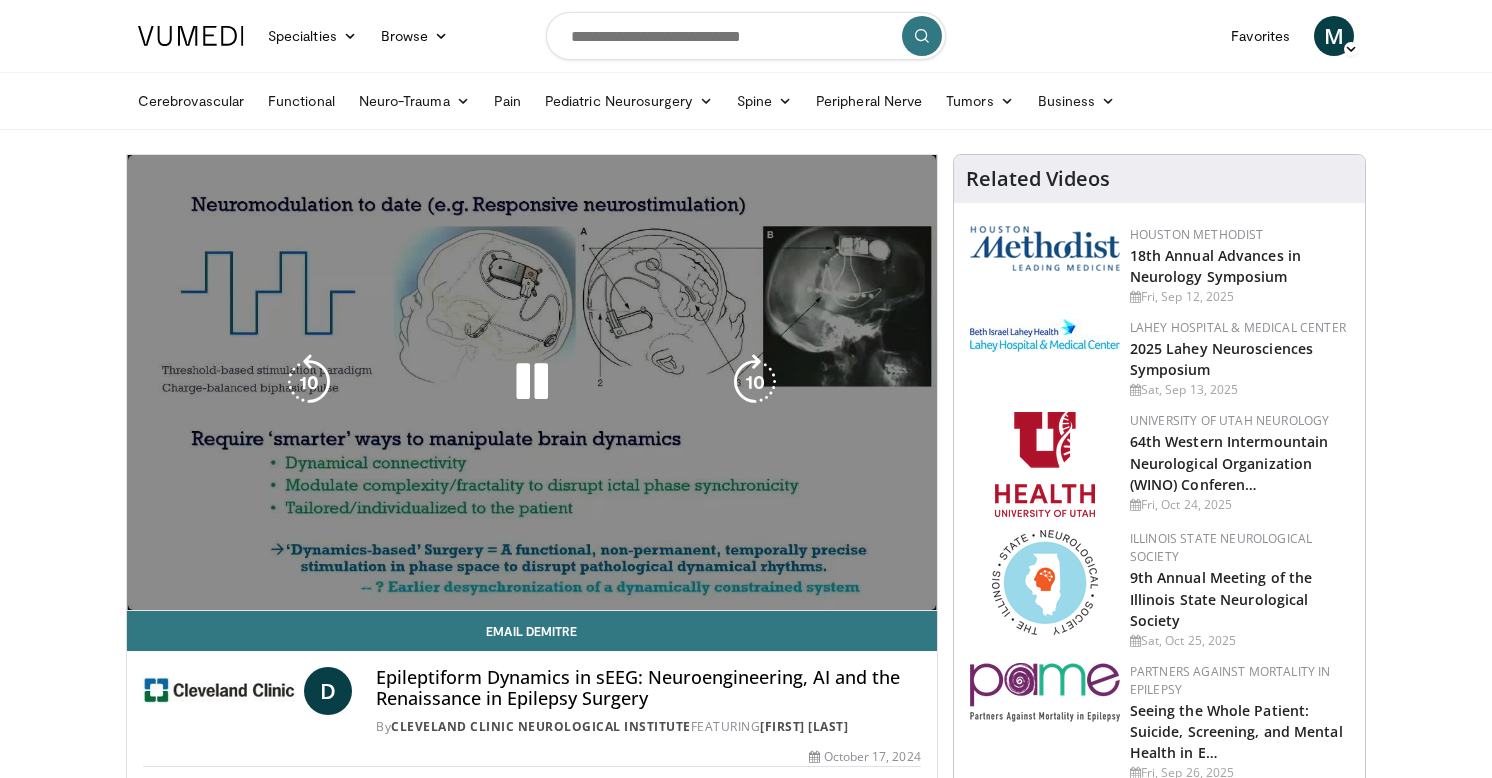 click on "10 seconds
Tap to unmute" at bounding box center [532, 382] 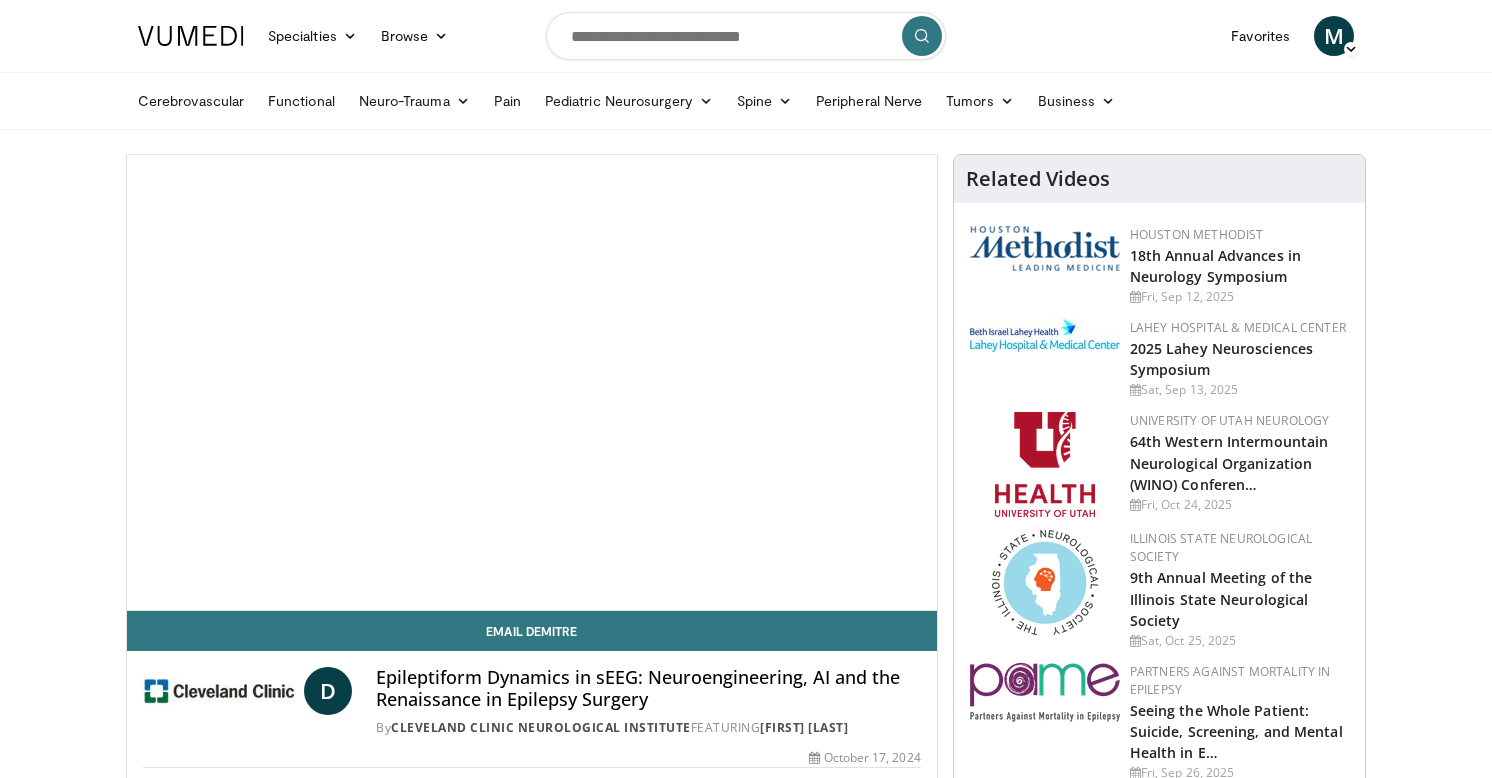 scroll, scrollTop: 0, scrollLeft: 0, axis: both 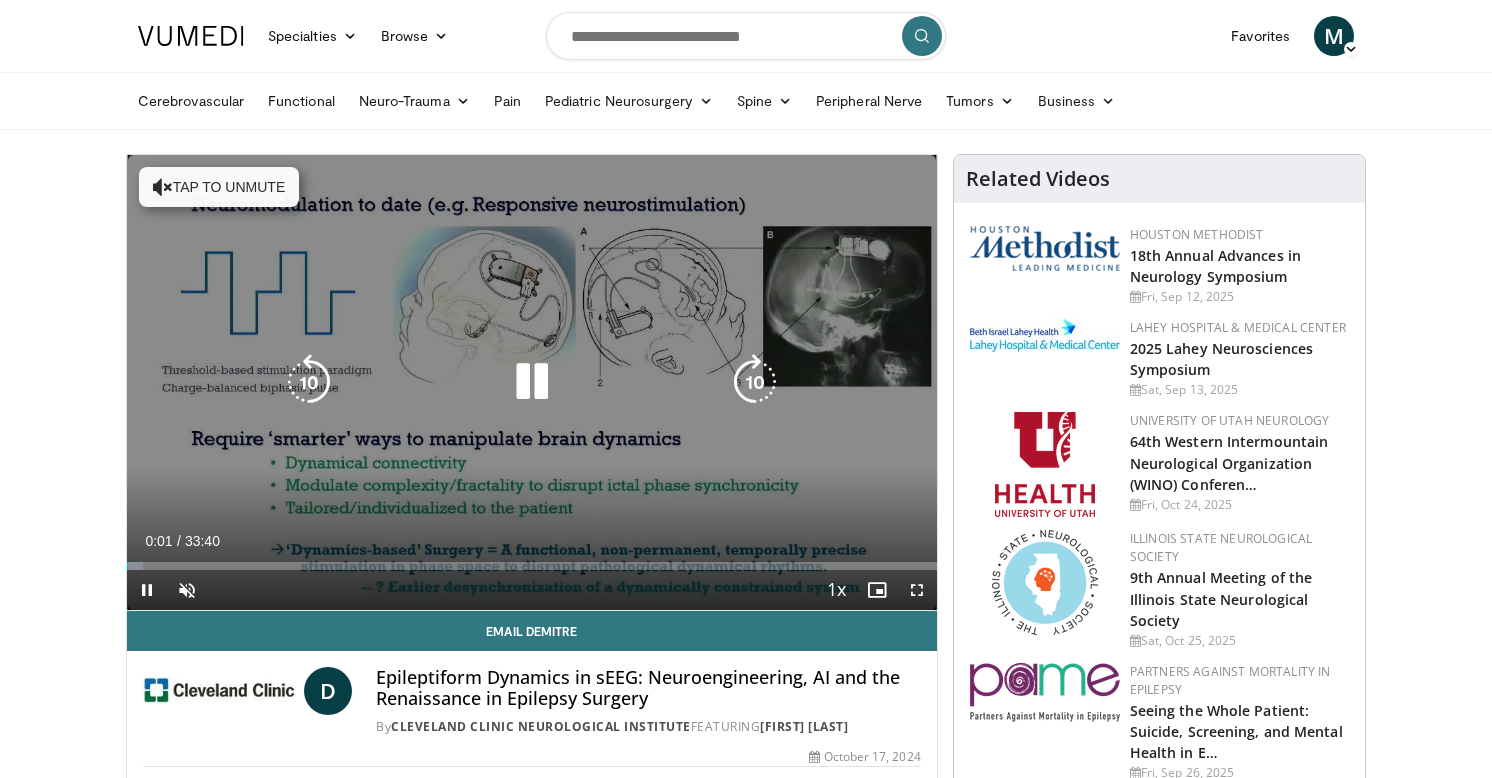 click on "Tap to unmute" at bounding box center (219, 187) 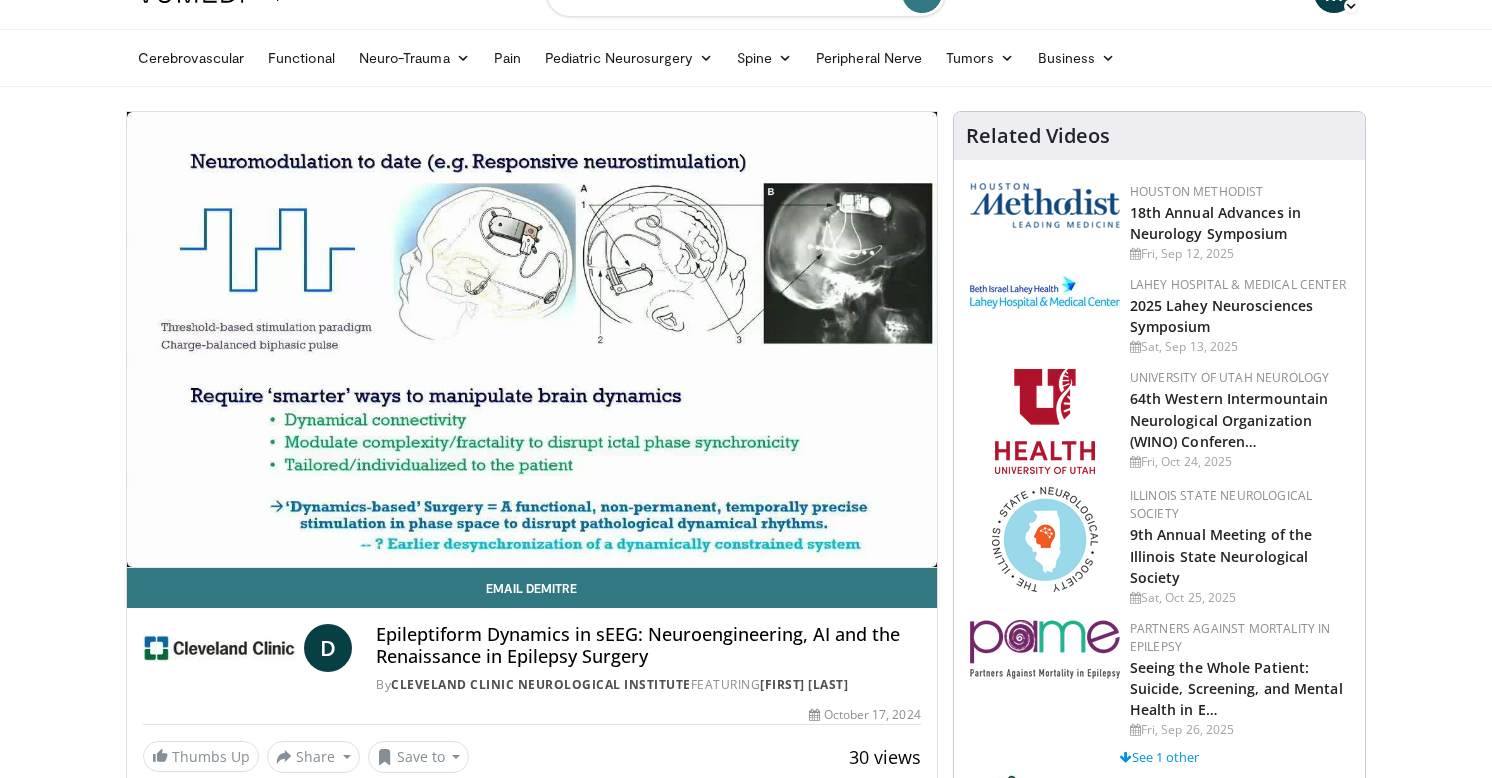 scroll, scrollTop: 0, scrollLeft: 0, axis: both 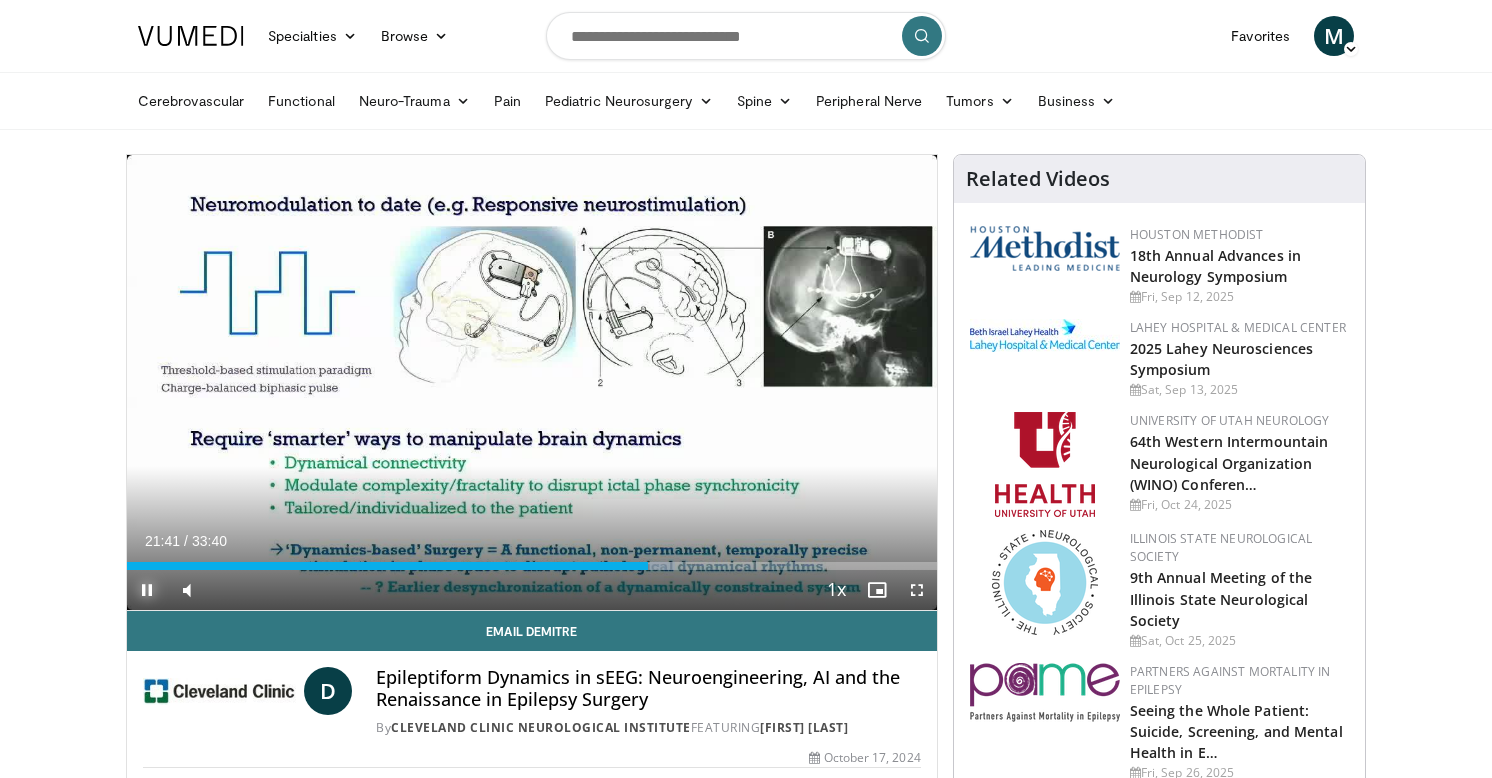 click at bounding box center [147, 590] 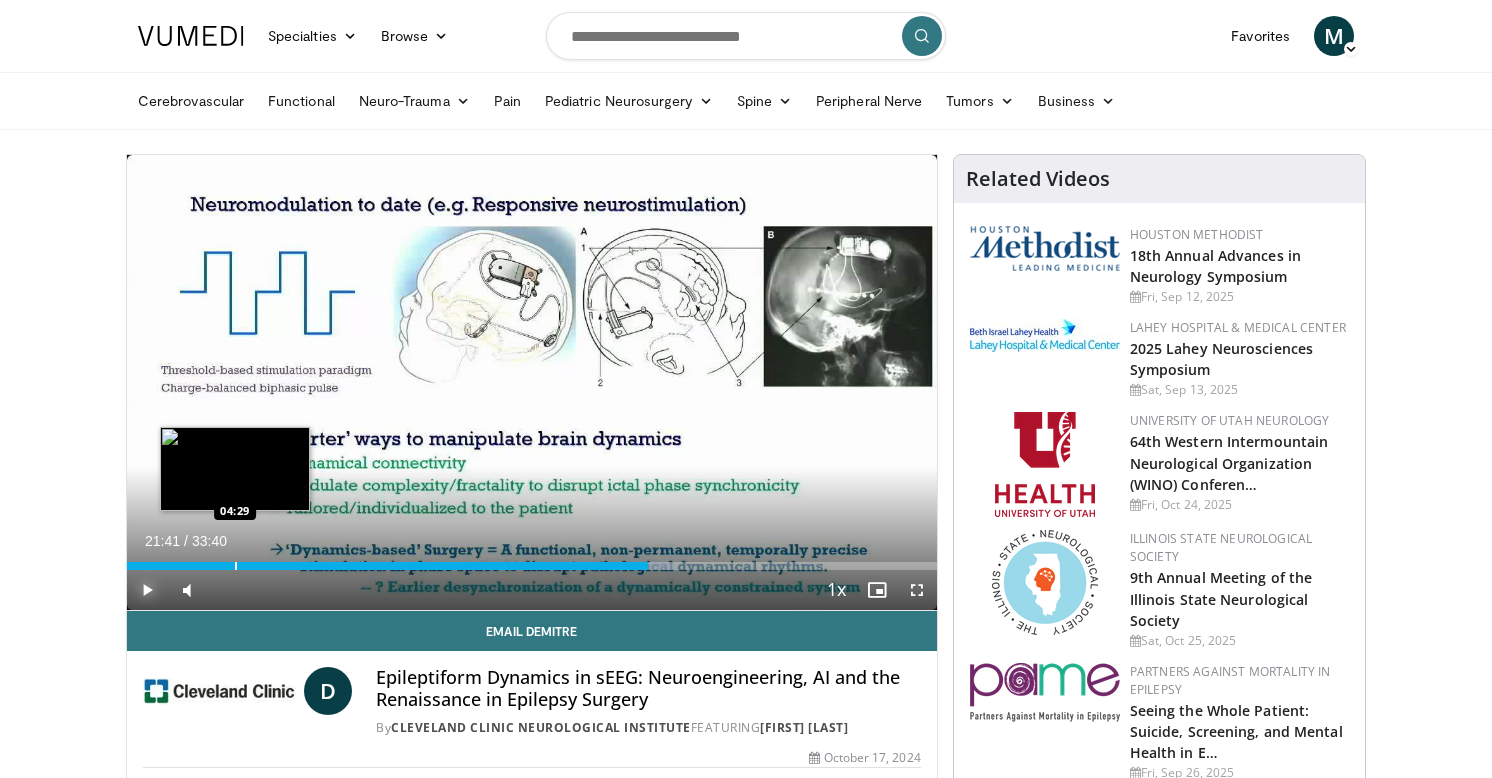click at bounding box center (236, 566) 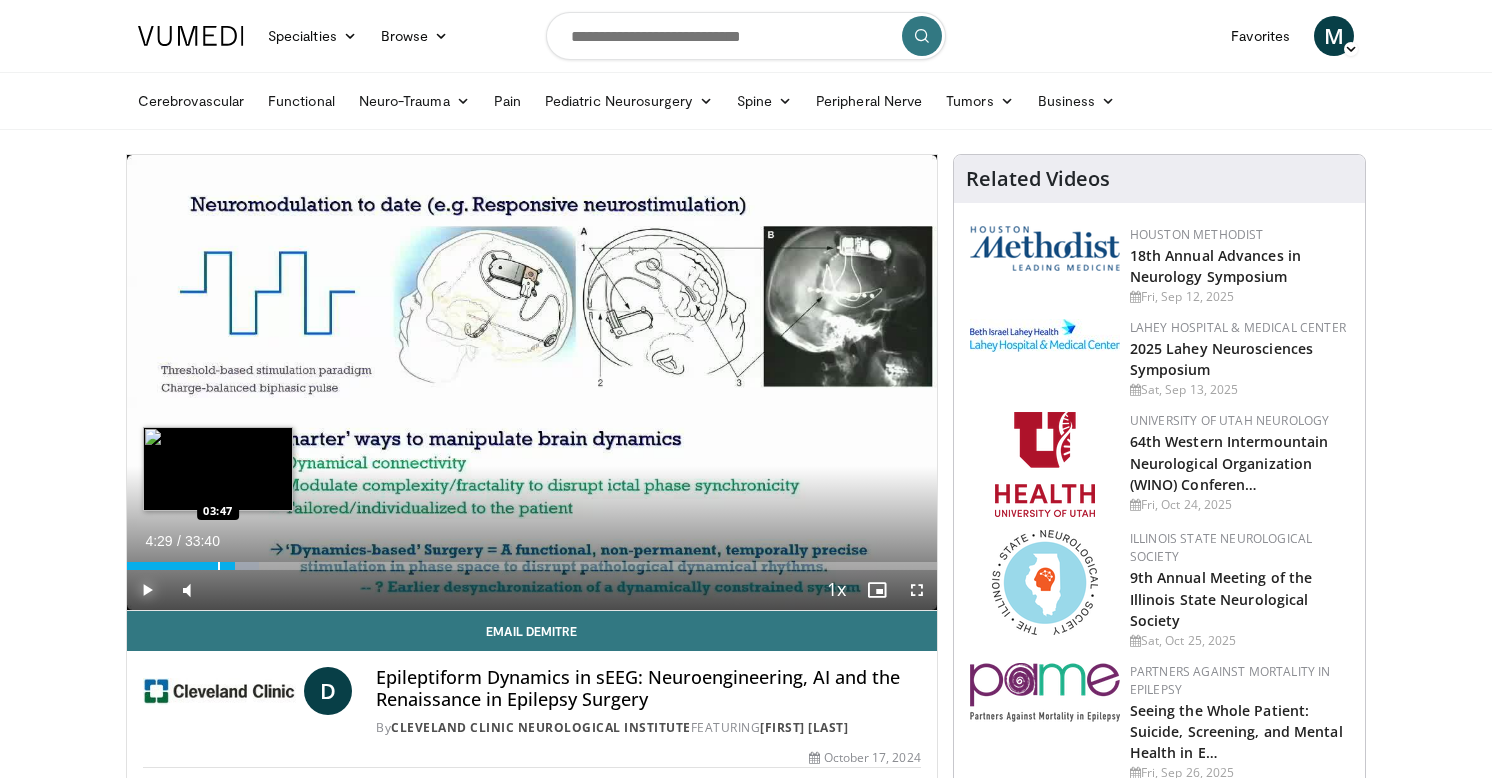 click at bounding box center [219, 566] 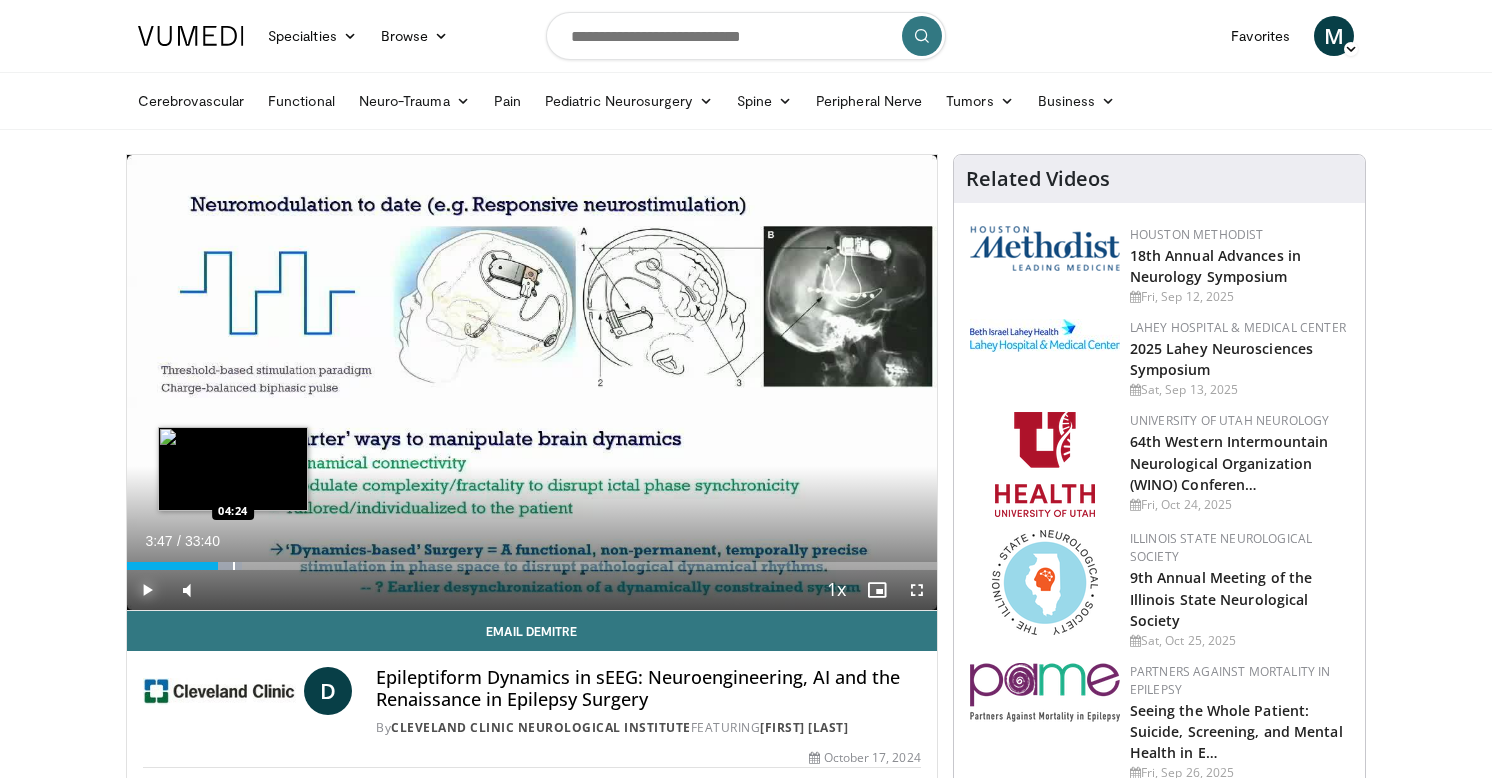 click at bounding box center [234, 566] 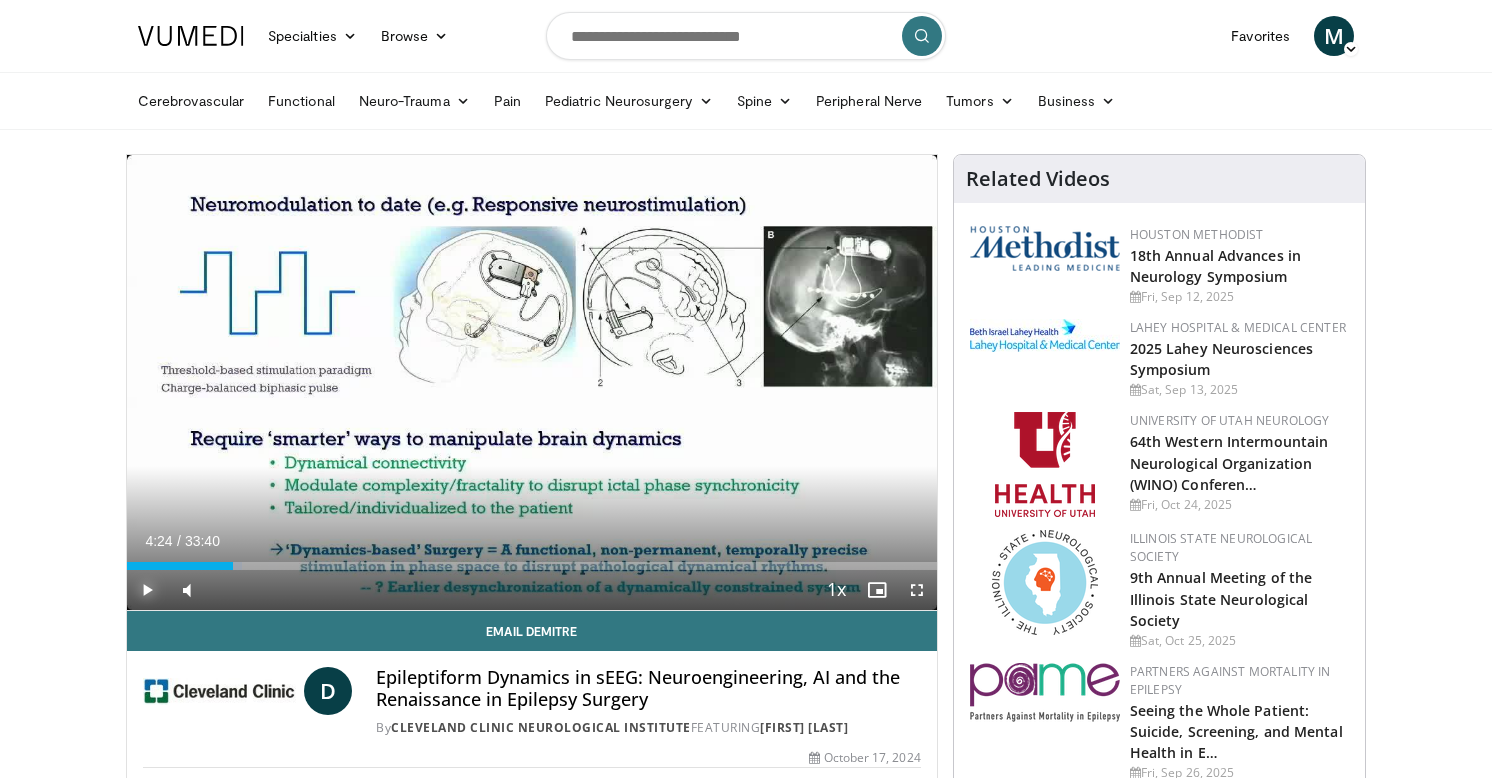 type 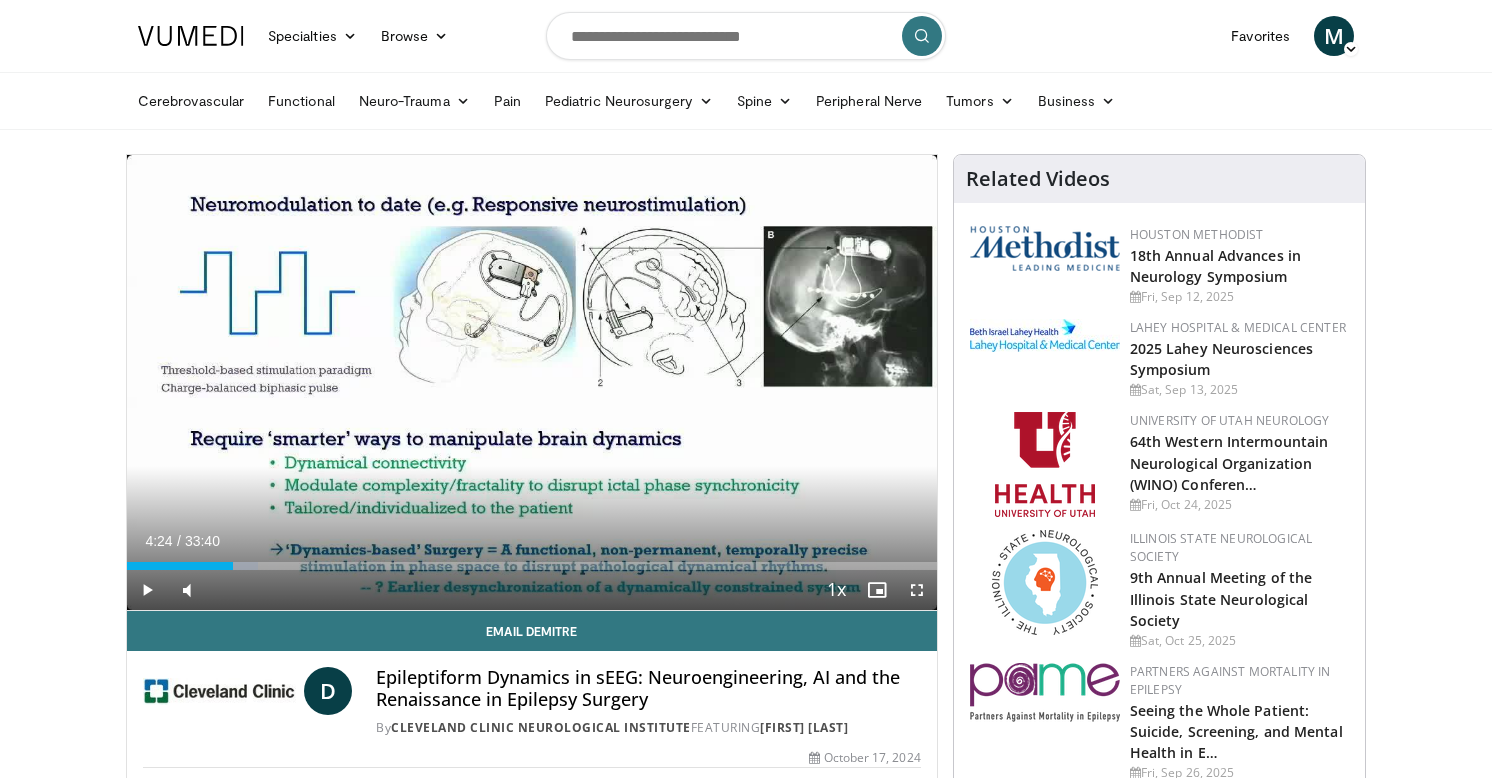 click on "Specialties
Adult & Family Medicine
Allergy, Asthma, Immunology
Anesthesiology
Cardiology
Dental
Dermatology
Endocrinology
Gastroenterology & Hepatology
General Surgery
Hematology & Oncology
Infectious Disease
Nephrology
Neurology
Neurosurgery
Obstetrics & Gynecology
Ophthalmology
Oral Maxillofacial
Orthopaedics
Otolaryngology
Pediatrics
Plastic Surgery
Podiatry
Psychiatry
Pulmonology
Radiation Oncology
Radiology
Rheumatology
Urology" at bounding box center [746, 1882] 